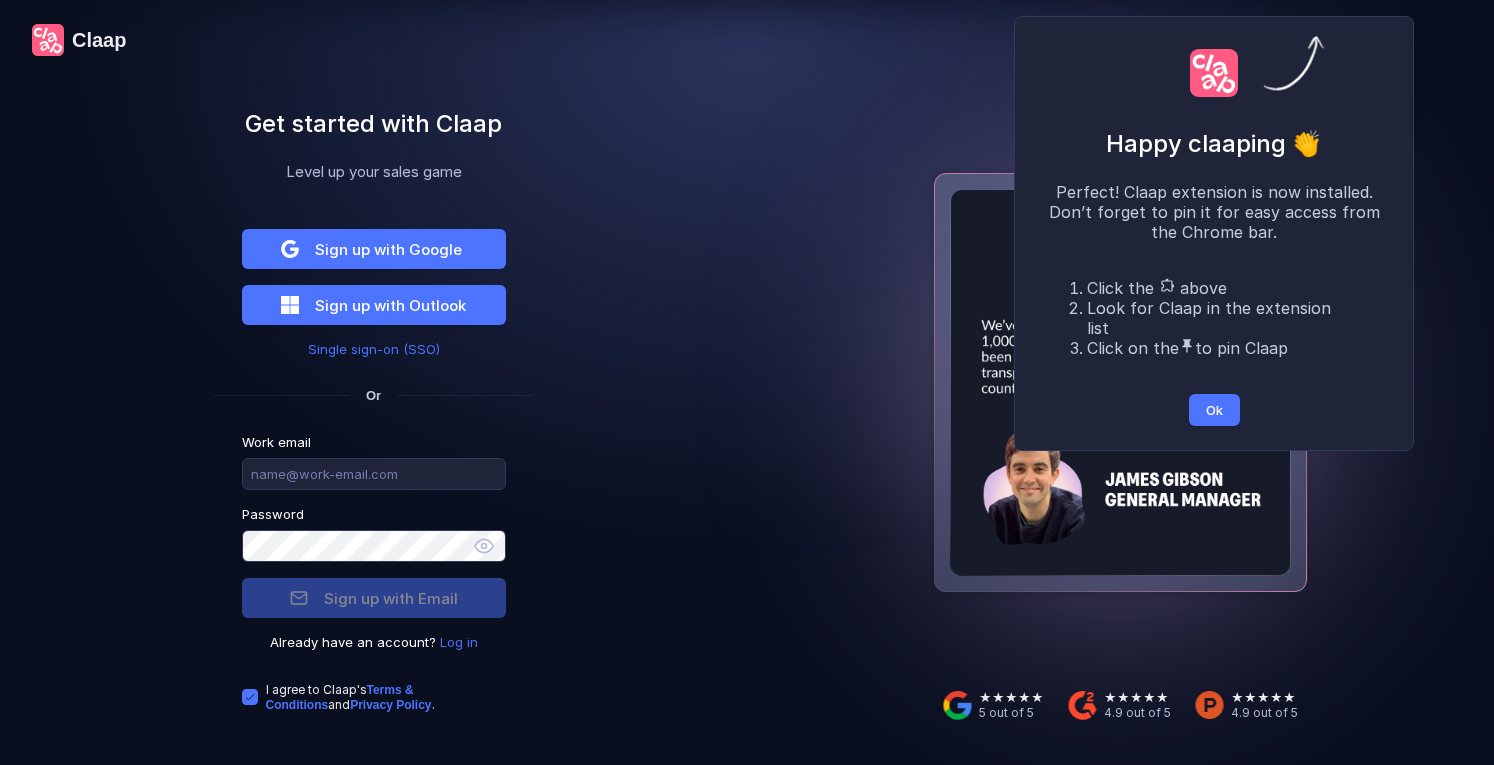 scroll, scrollTop: 0, scrollLeft: 0, axis: both 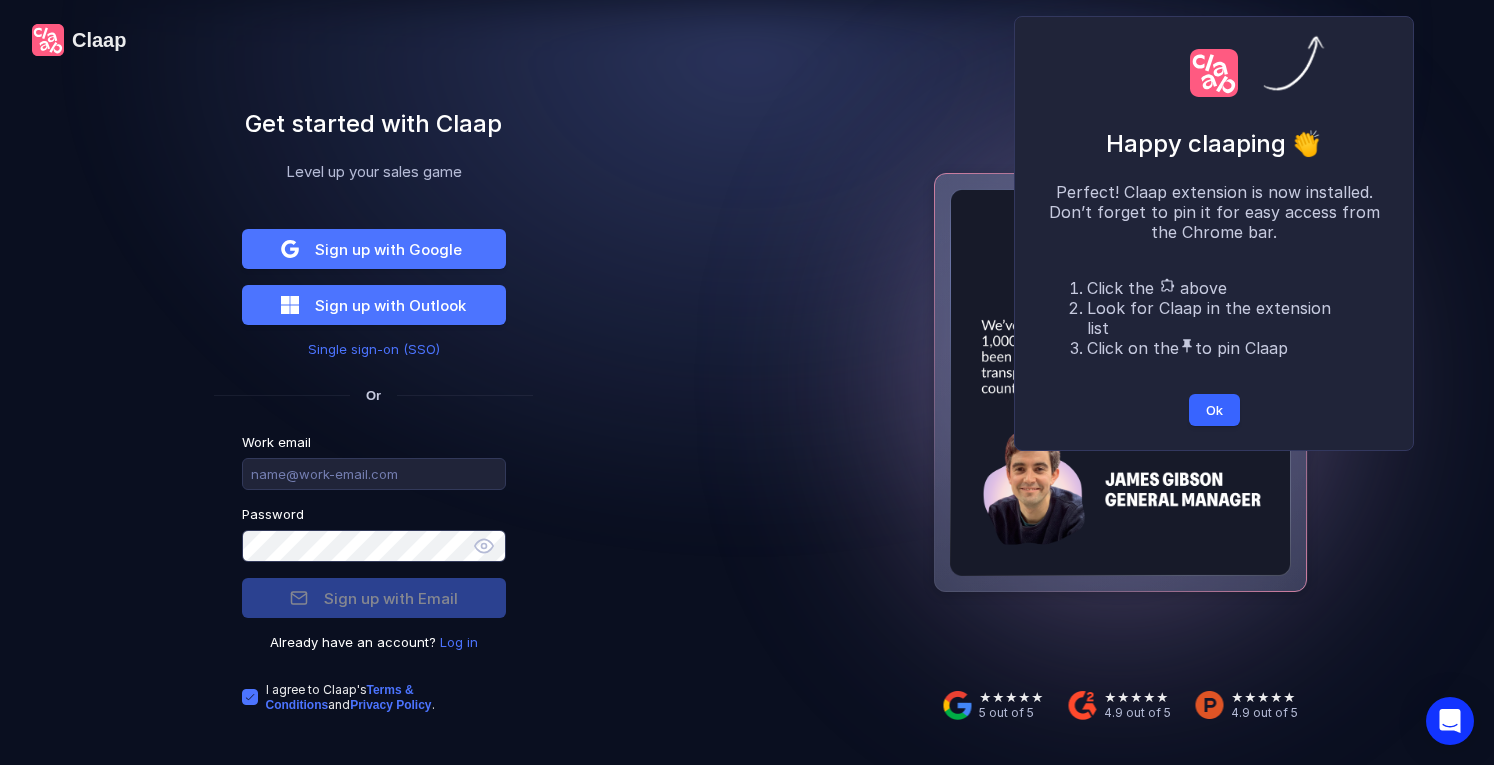 click on "Ok" at bounding box center (1214, 410) 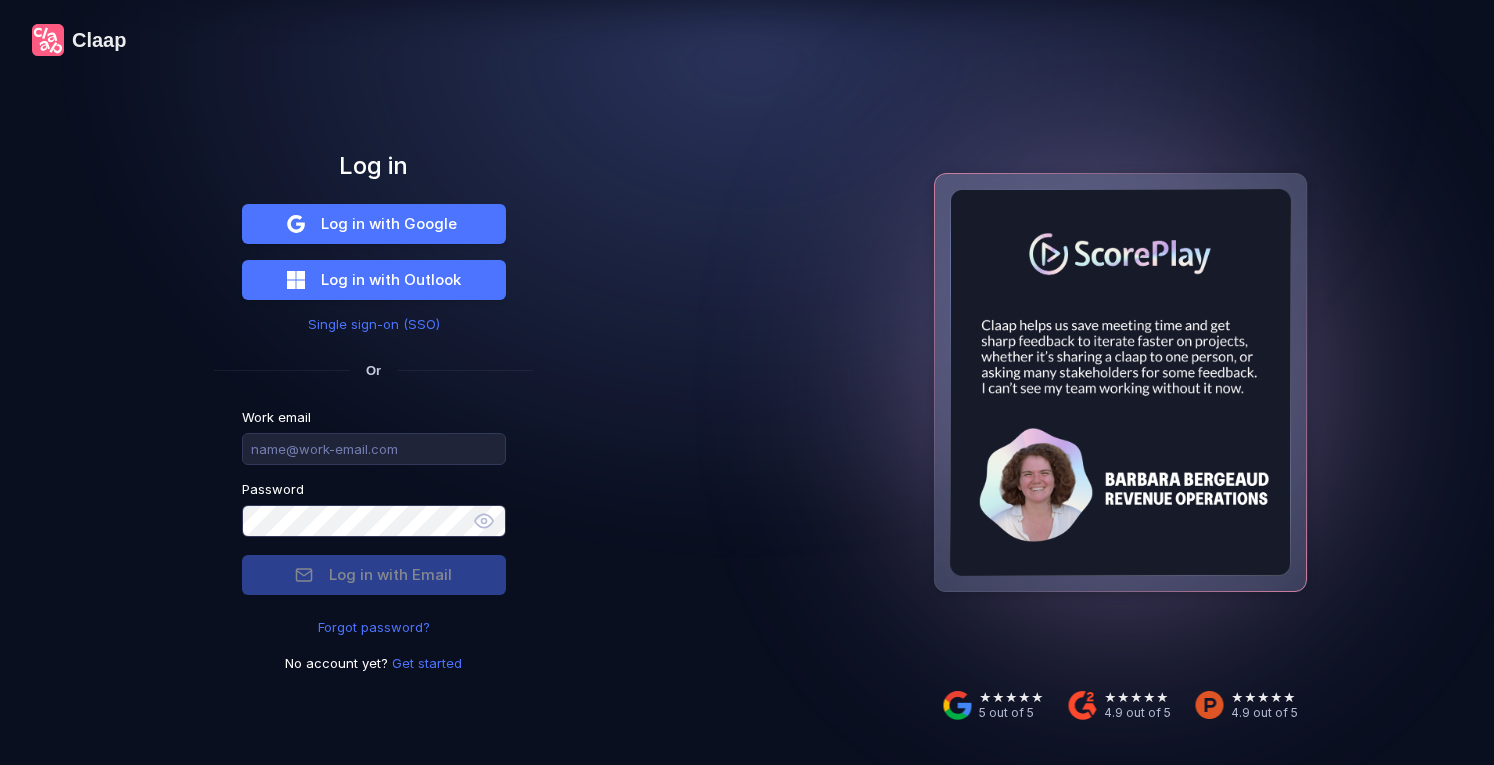 scroll, scrollTop: 0, scrollLeft: 0, axis: both 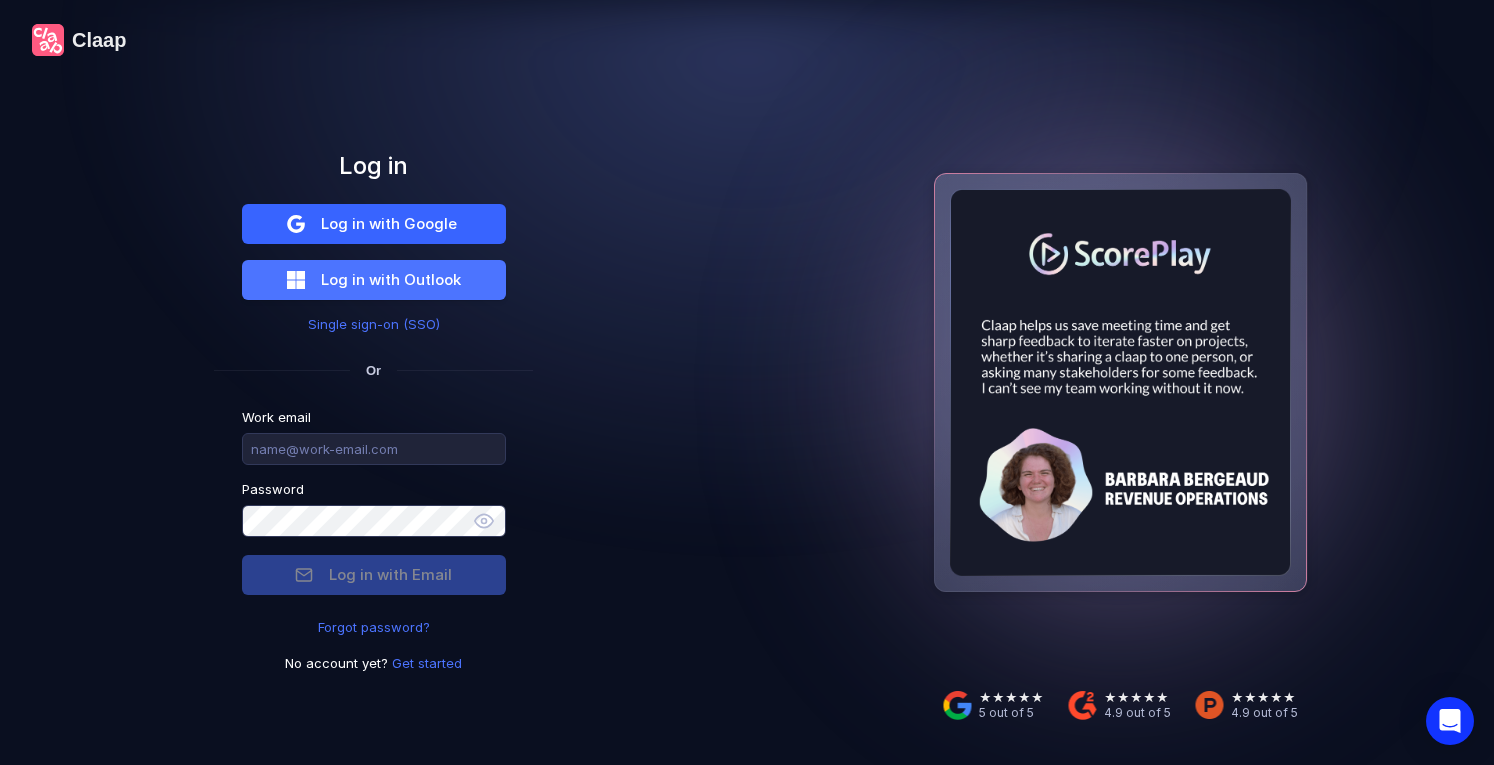 click on "Log in with Google" at bounding box center [389, 223] 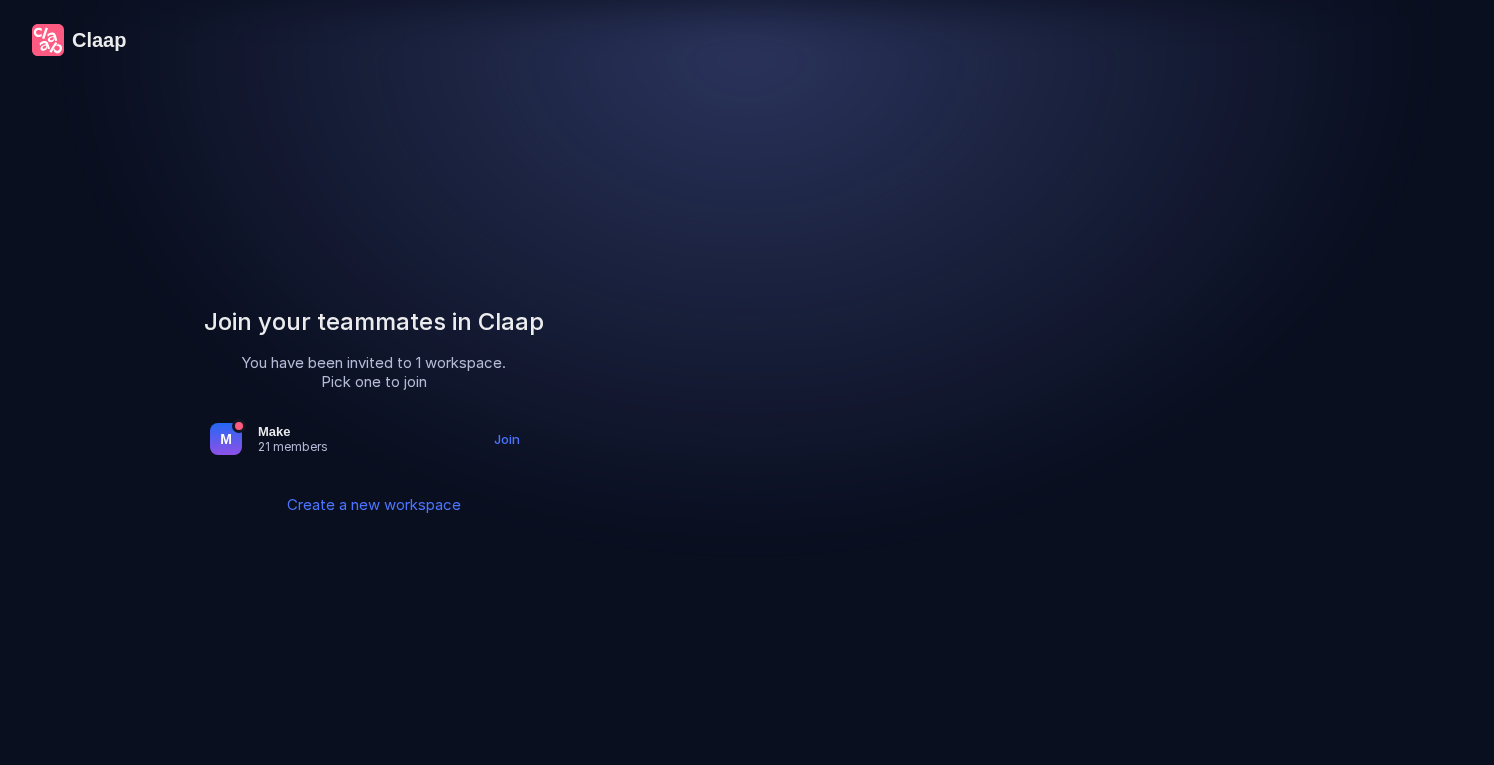scroll, scrollTop: 0, scrollLeft: 0, axis: both 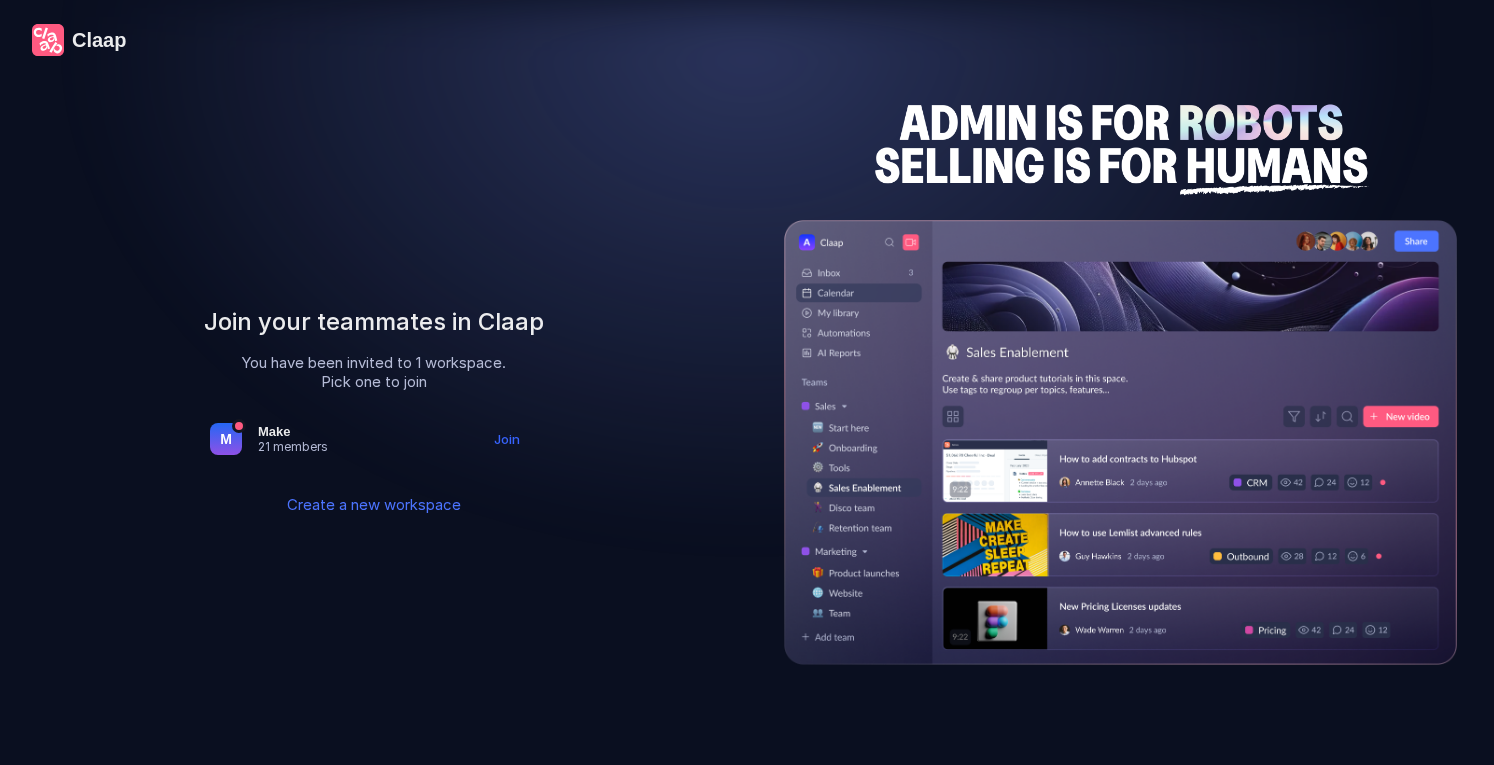 click on "Join" at bounding box center (507, 439) 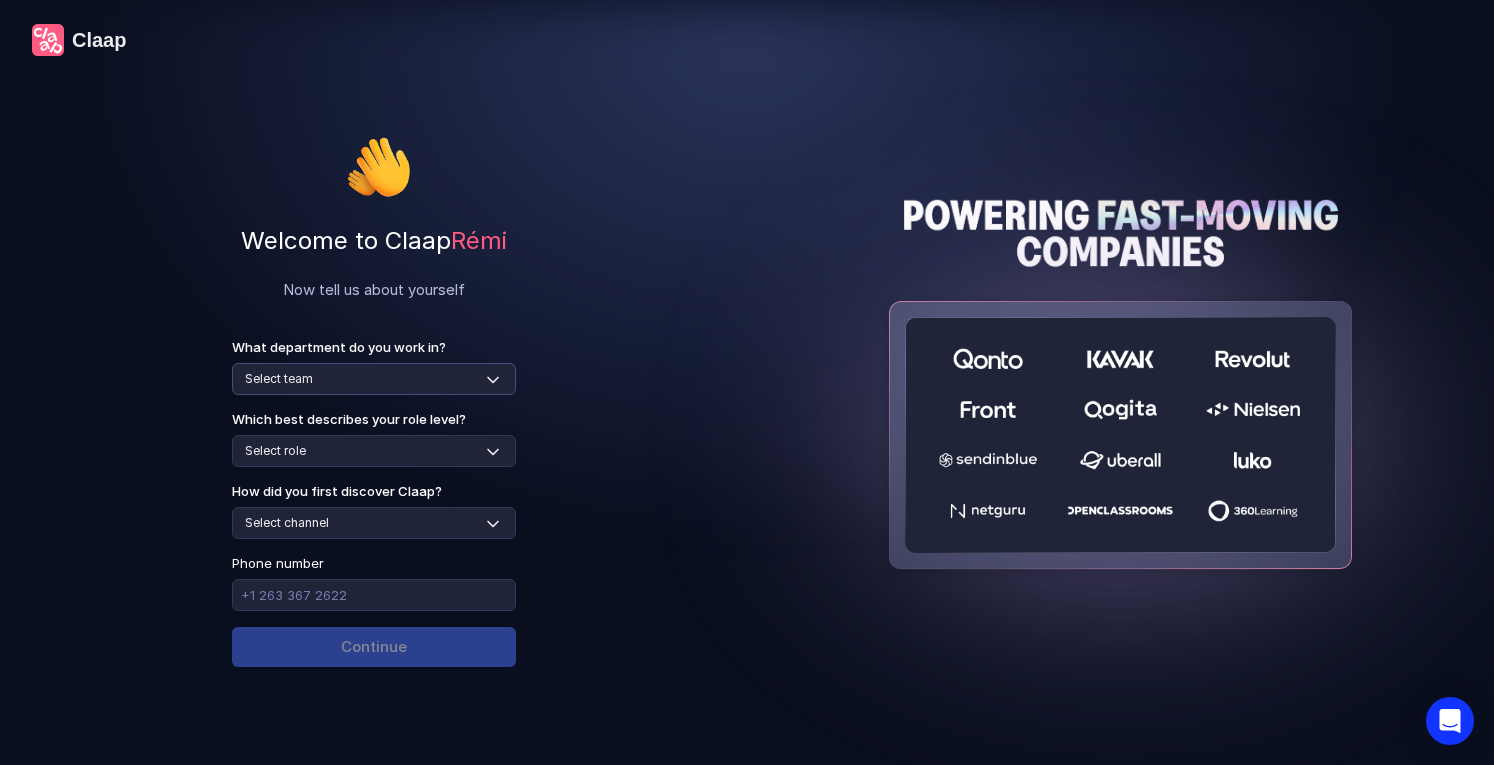 click on "Select team Sales Marketing Operations Customer Support Human Resources Product & Engineering Finance" at bounding box center [374, 379] 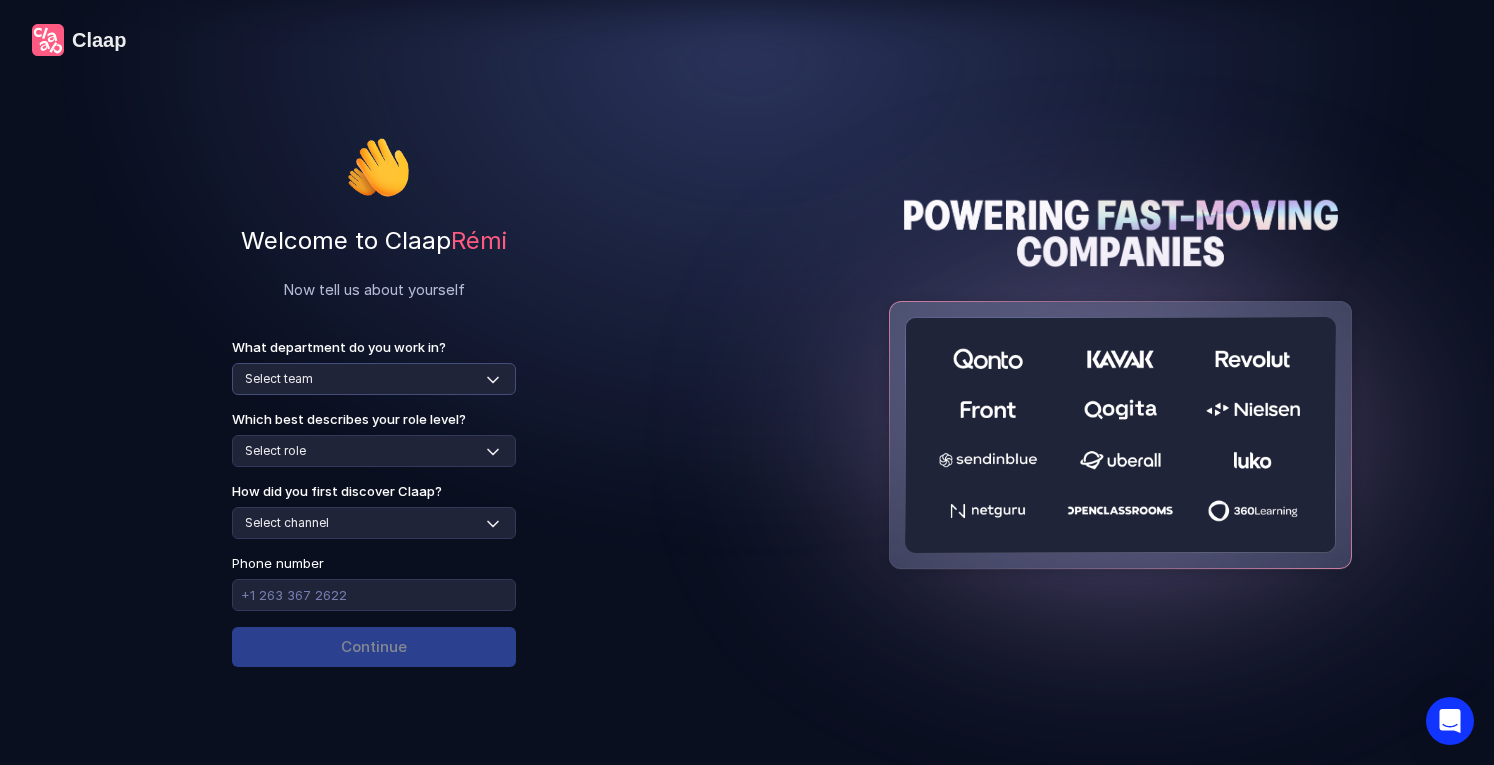 select on "operations" 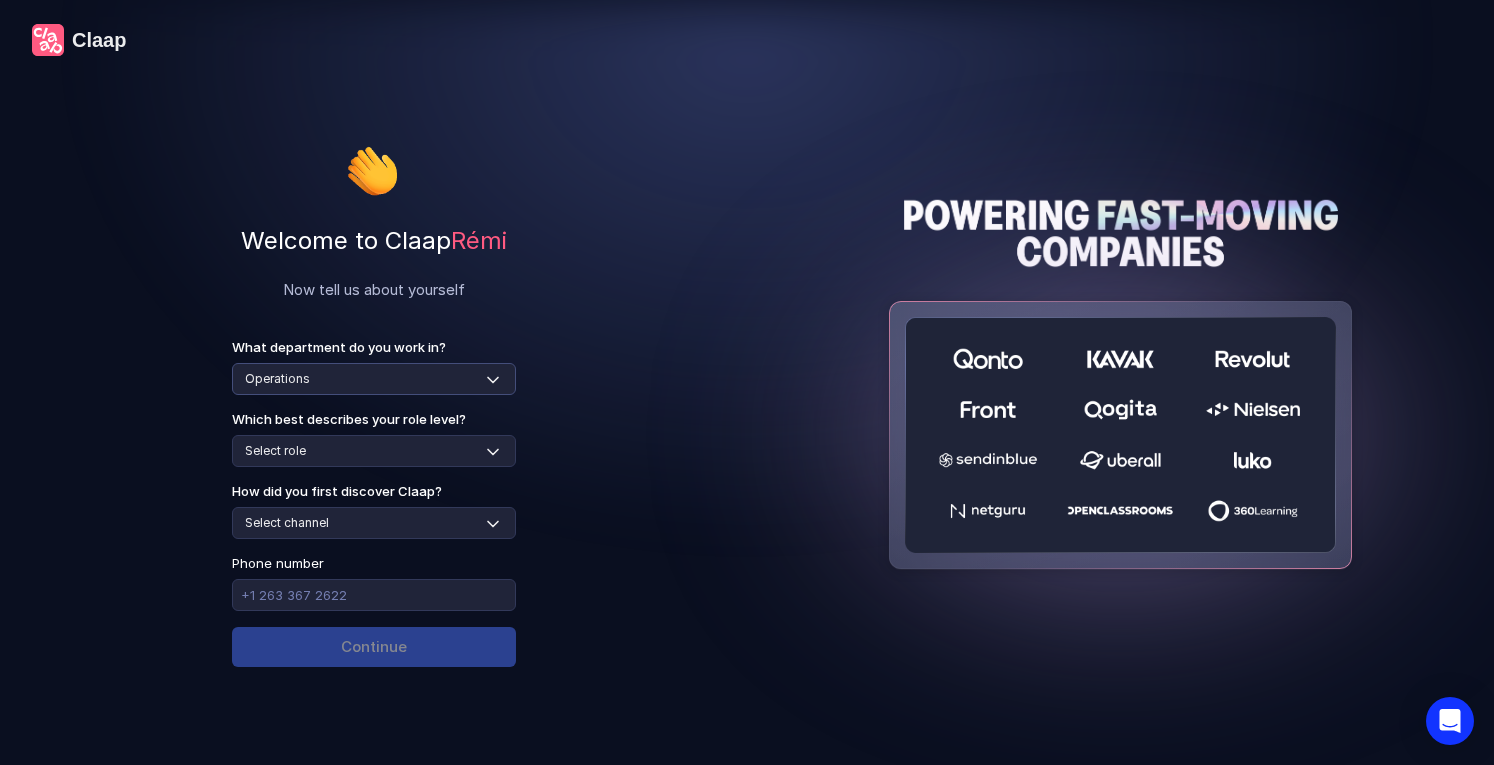 click on "Select team Sales Marketing Operations Customer Support Human Resources Product & Engineering Finance" at bounding box center (374, 379) 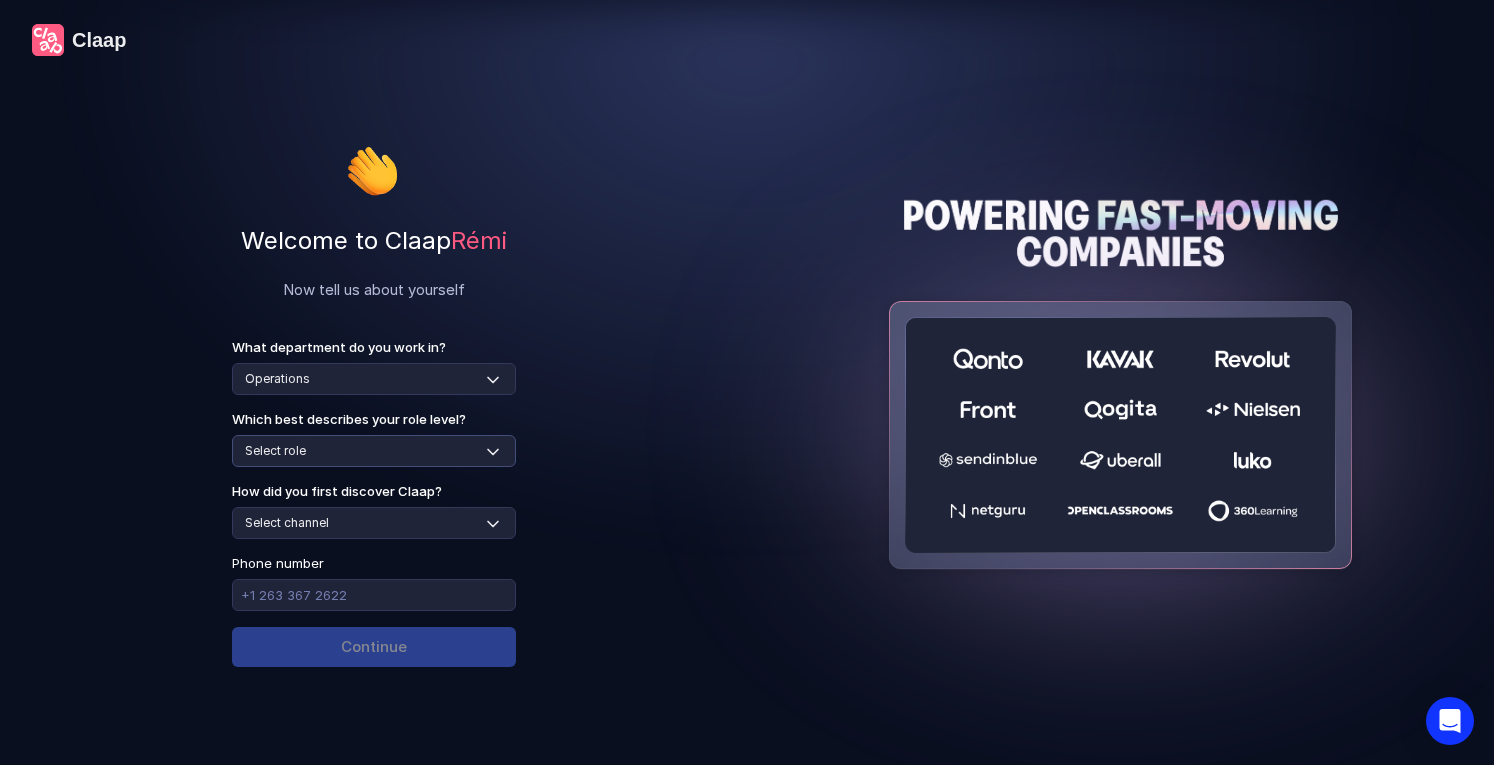 click on "Select role Individual Contributor / Team Member Manager / Team Leader Senior Leadership: Head of, Director, VP, ... Executive / C-suite" at bounding box center (374, 451) 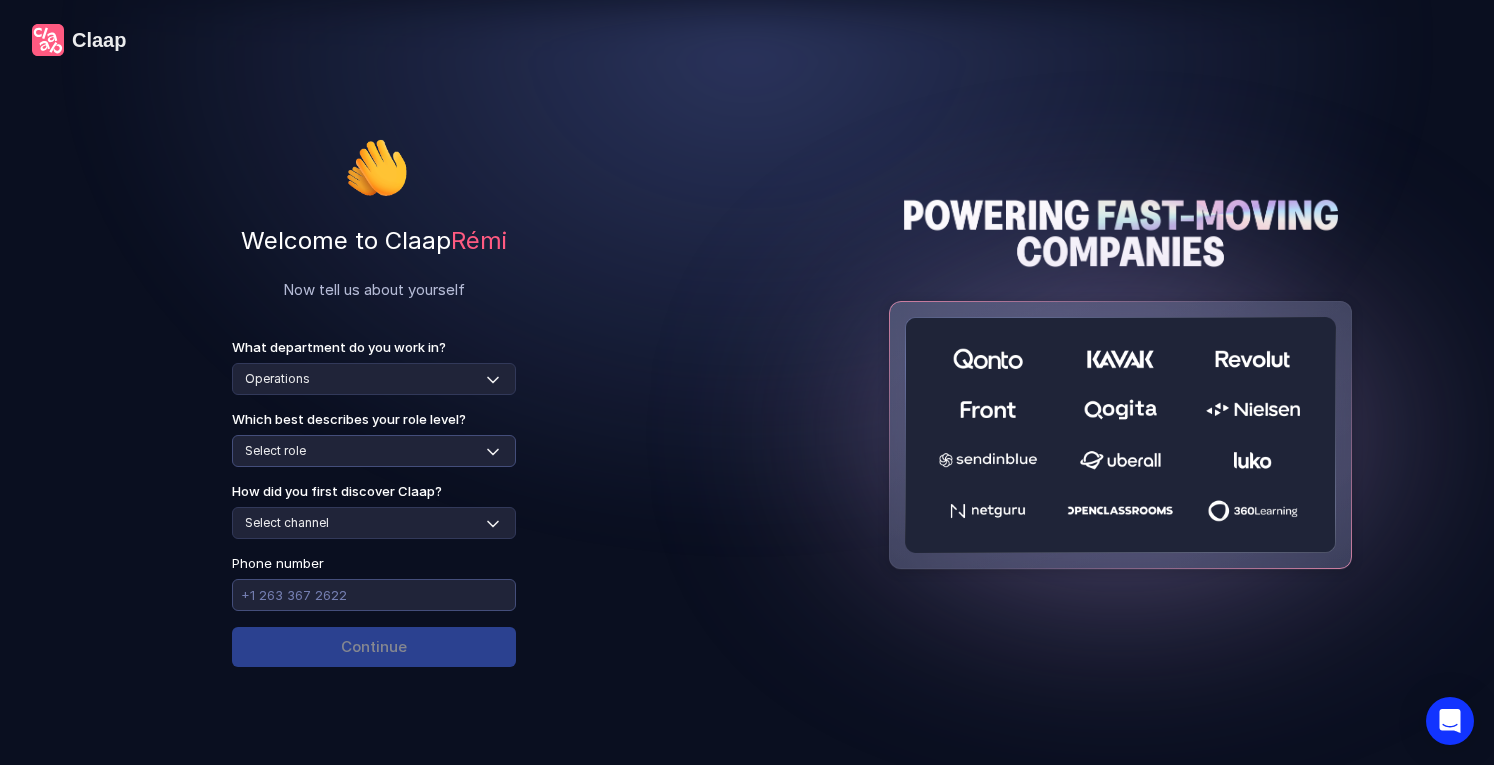 select on "individual-contributor" 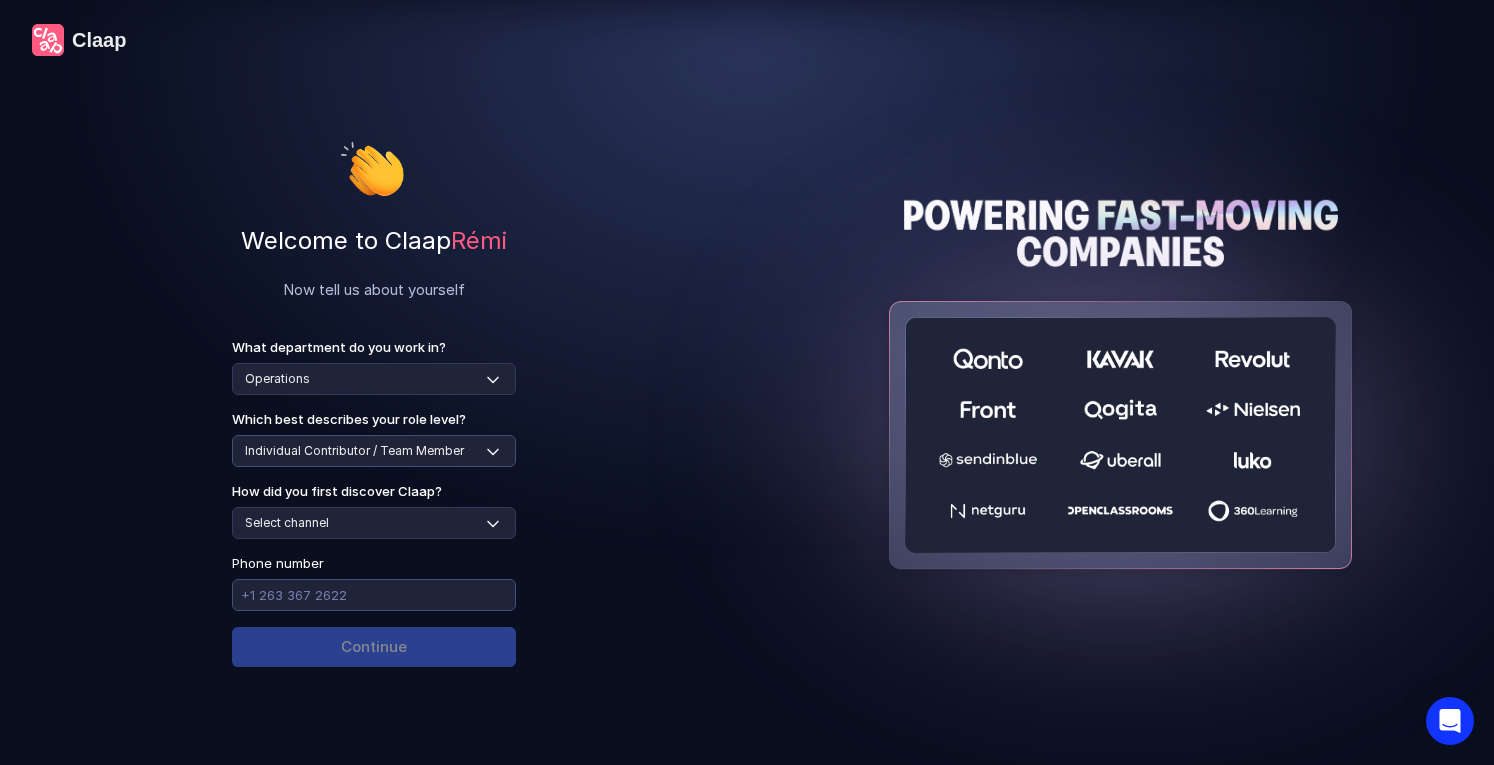 click on "Select role Individual Contributor / Team Member Manager / Team Leader Senior Leadership: Head of, Director, VP, ... Executive / C-suite" at bounding box center (374, 451) 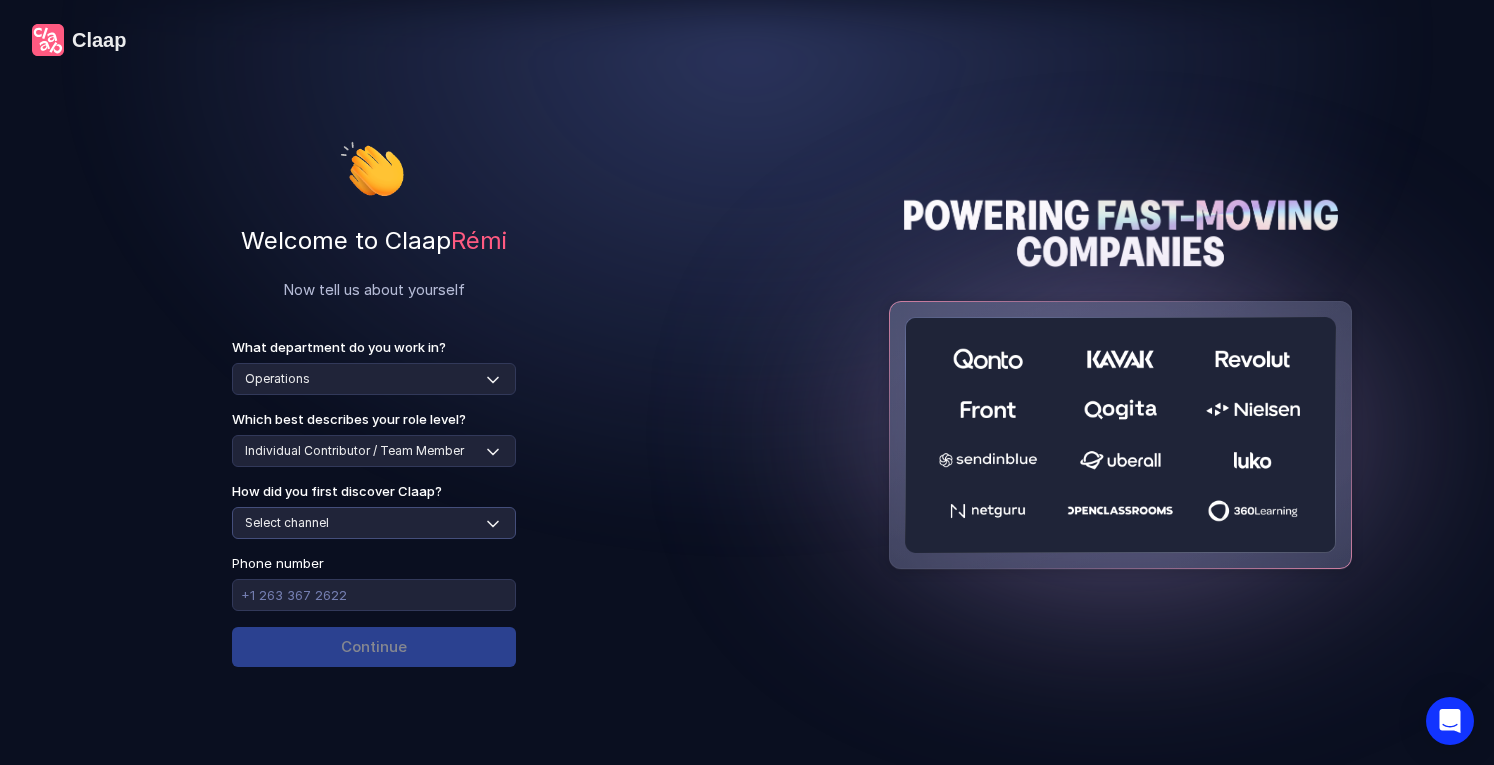 click on "Select channel Social media Youtube or banner advert Claap contacted me Friend or colleague recommendation Someone sent me a video with Claap Podcast or newsletter Google / Web search Product Hunt Other" at bounding box center (374, 523) 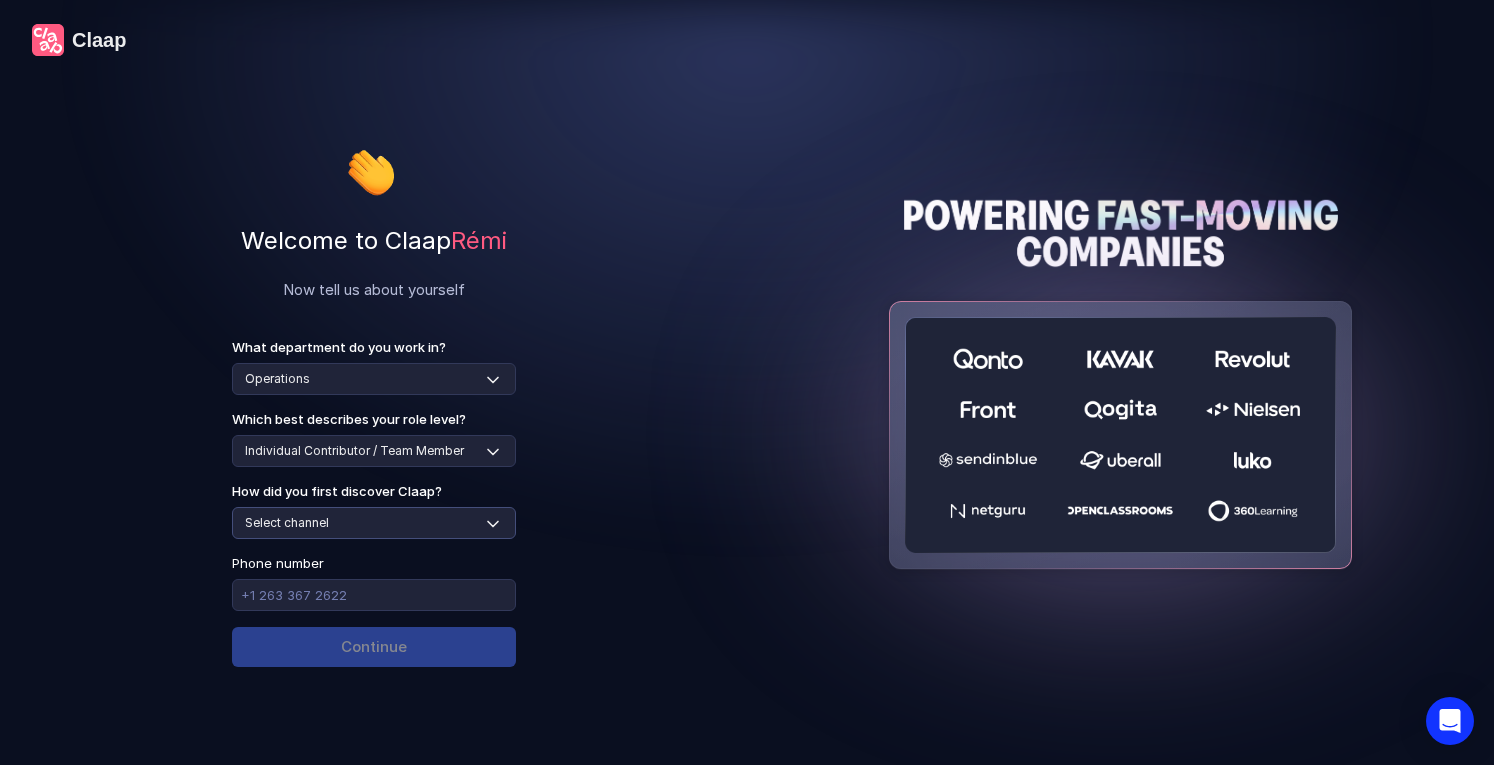 select on "friends-or-colleagues" 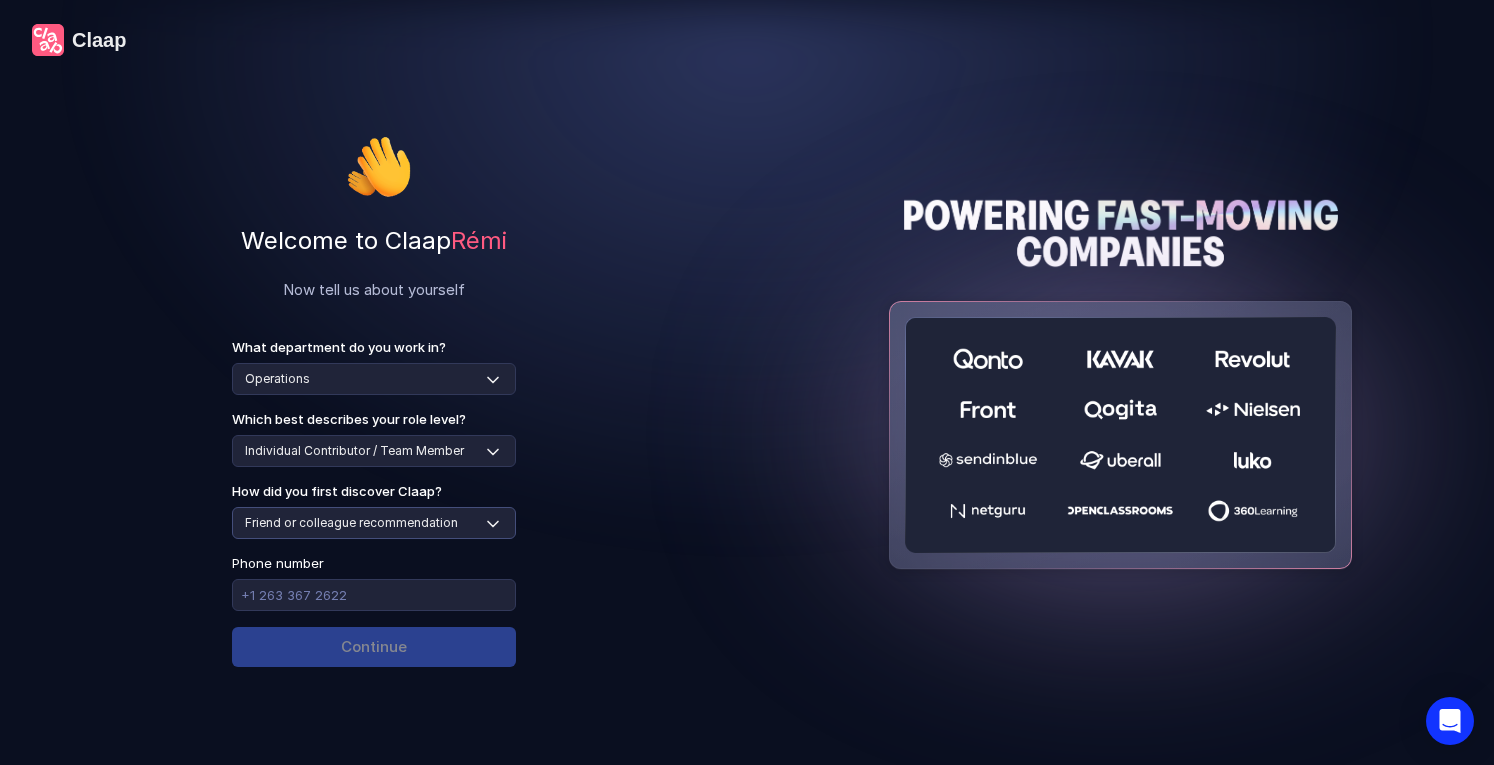 click on "Select channel Social media Youtube or banner advert Claap contacted me Friend or colleague recommendation Someone sent me a video with Claap Podcast or newsletter Google / Web search Product Hunt Other" at bounding box center (374, 523) 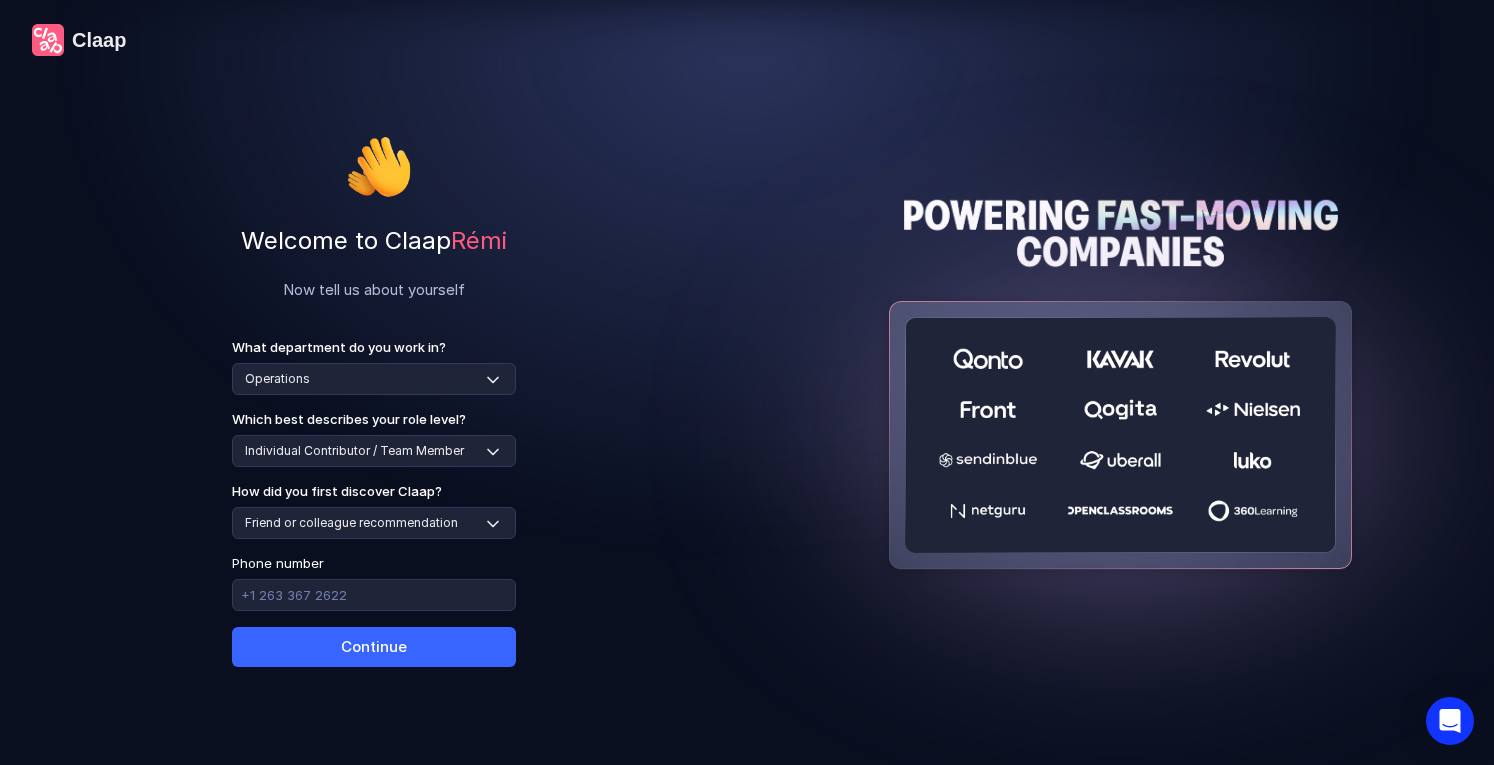 click on "Continue" at bounding box center (374, 647) 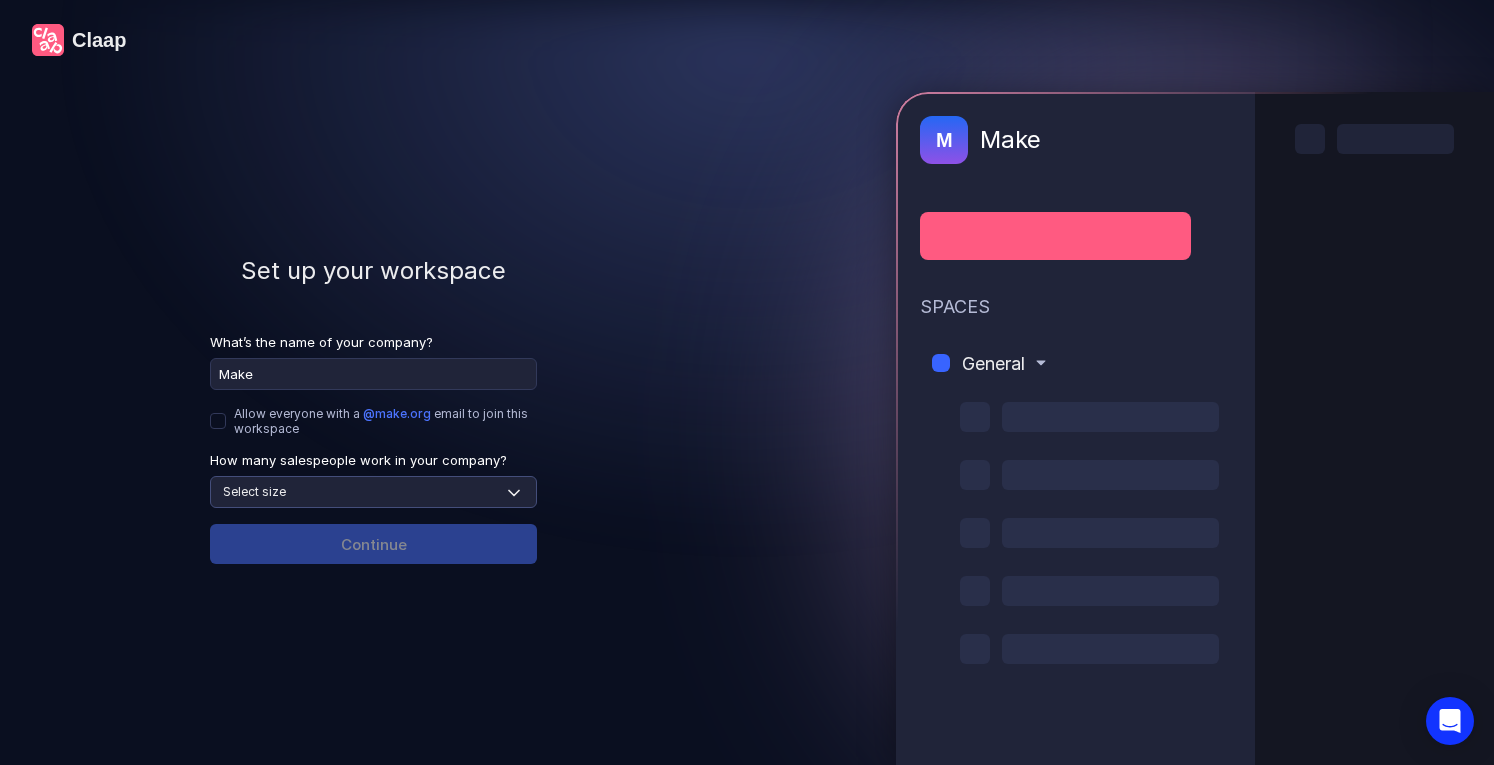 click on "Select size None 1-4 5-30 31-100 101-500 500+" at bounding box center [373, 492] 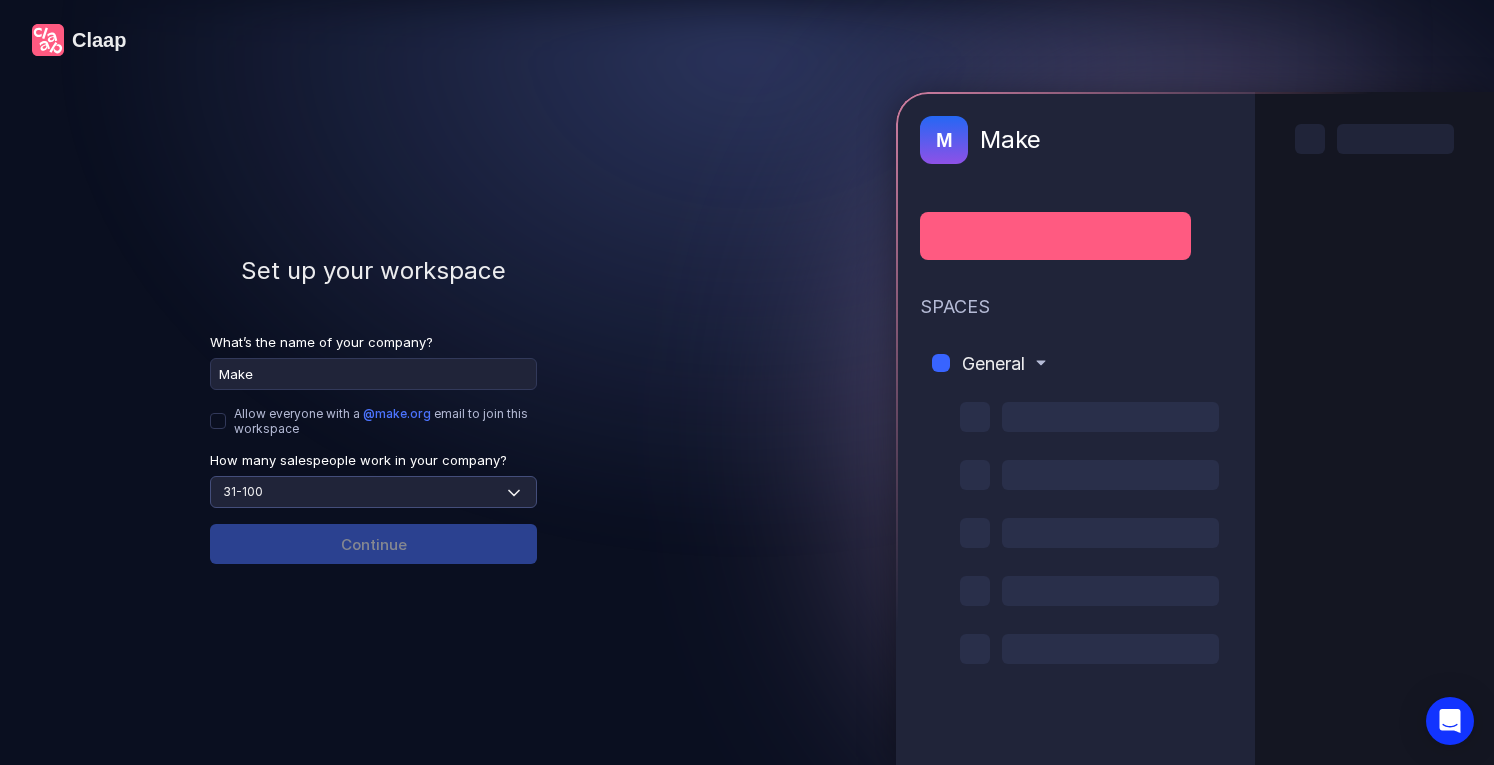 click on "Select size None 1-4 5-30 31-100 101-500 500+" at bounding box center [373, 492] 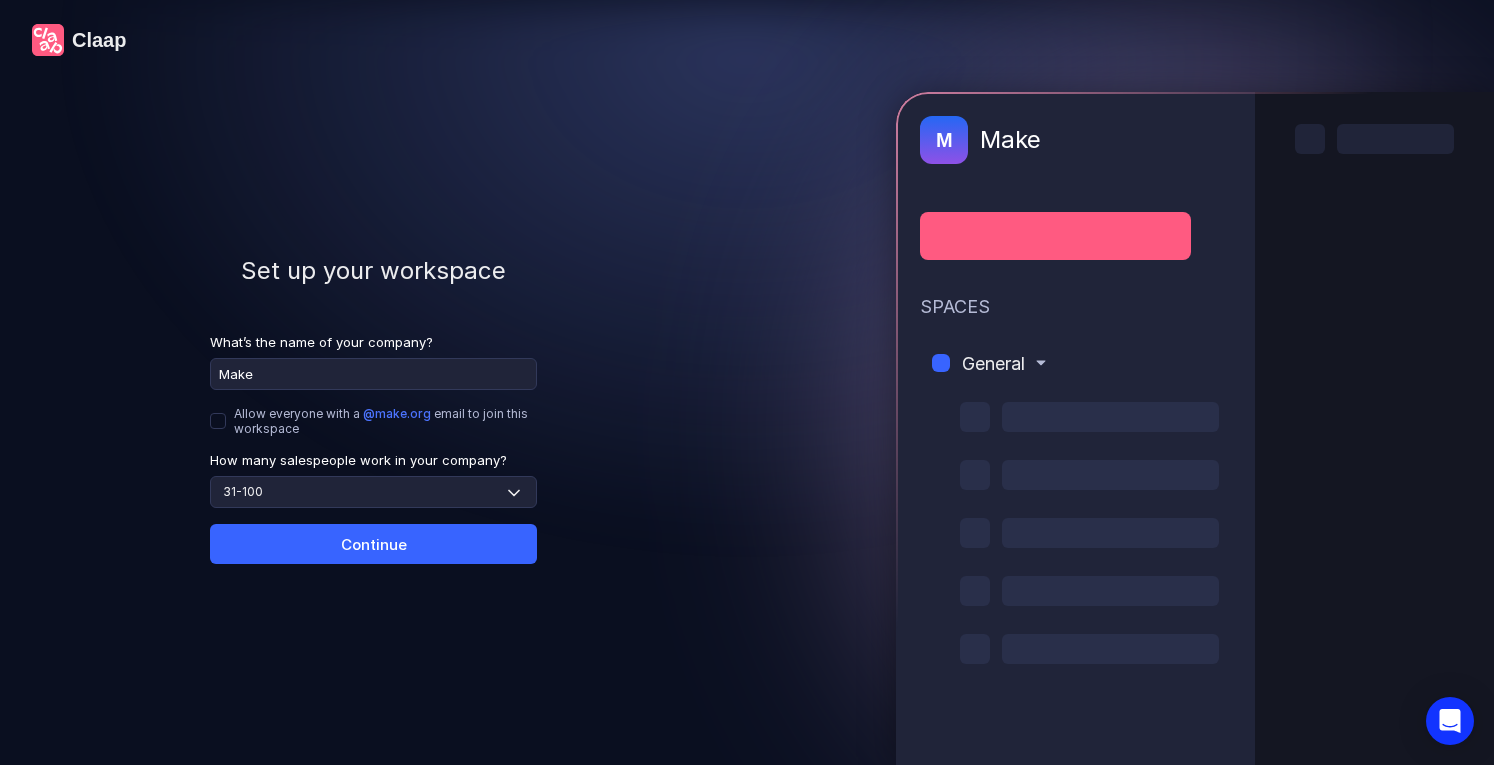 click on "Continue" at bounding box center (373, 544) 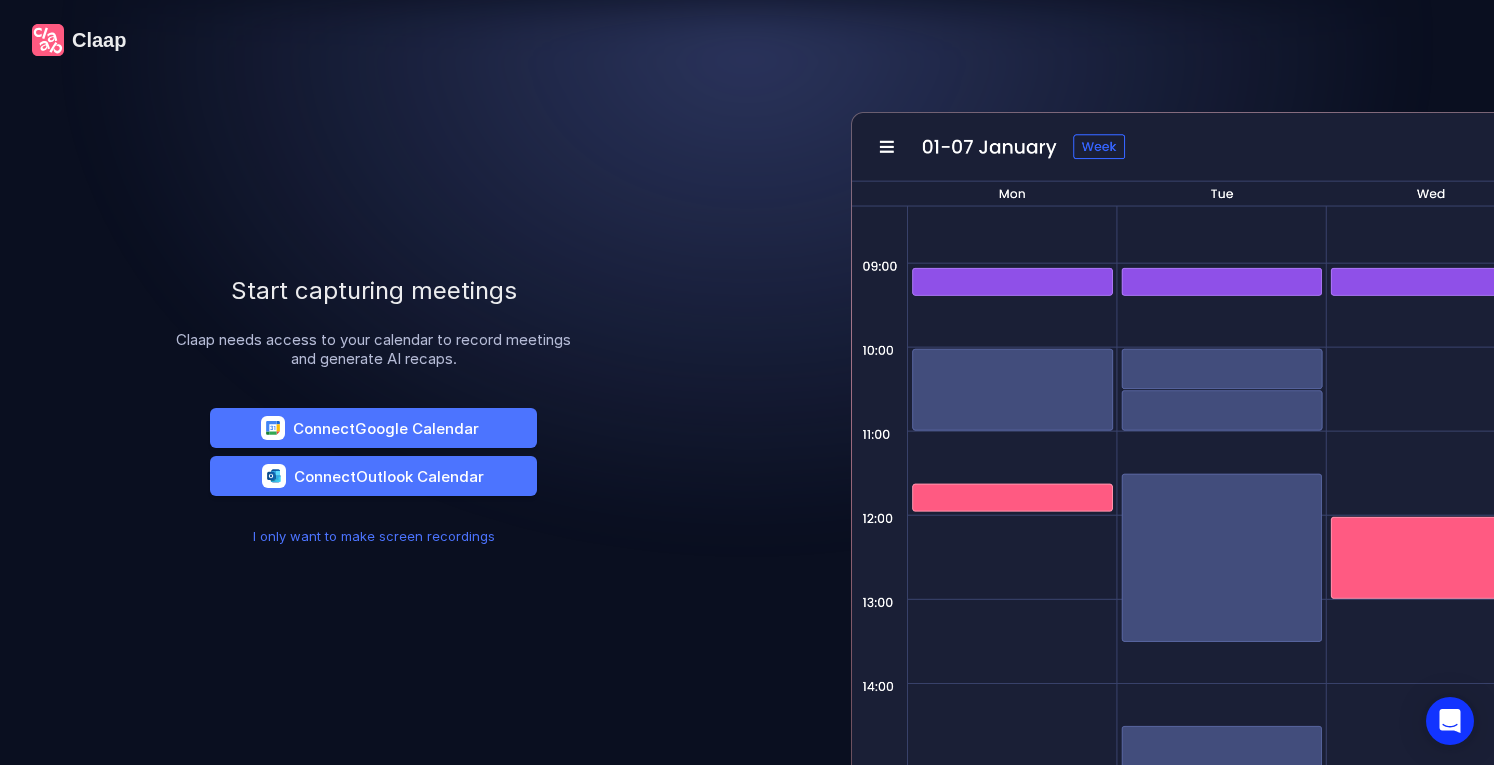 click on "I only want to make screen recordings" at bounding box center [374, 536] 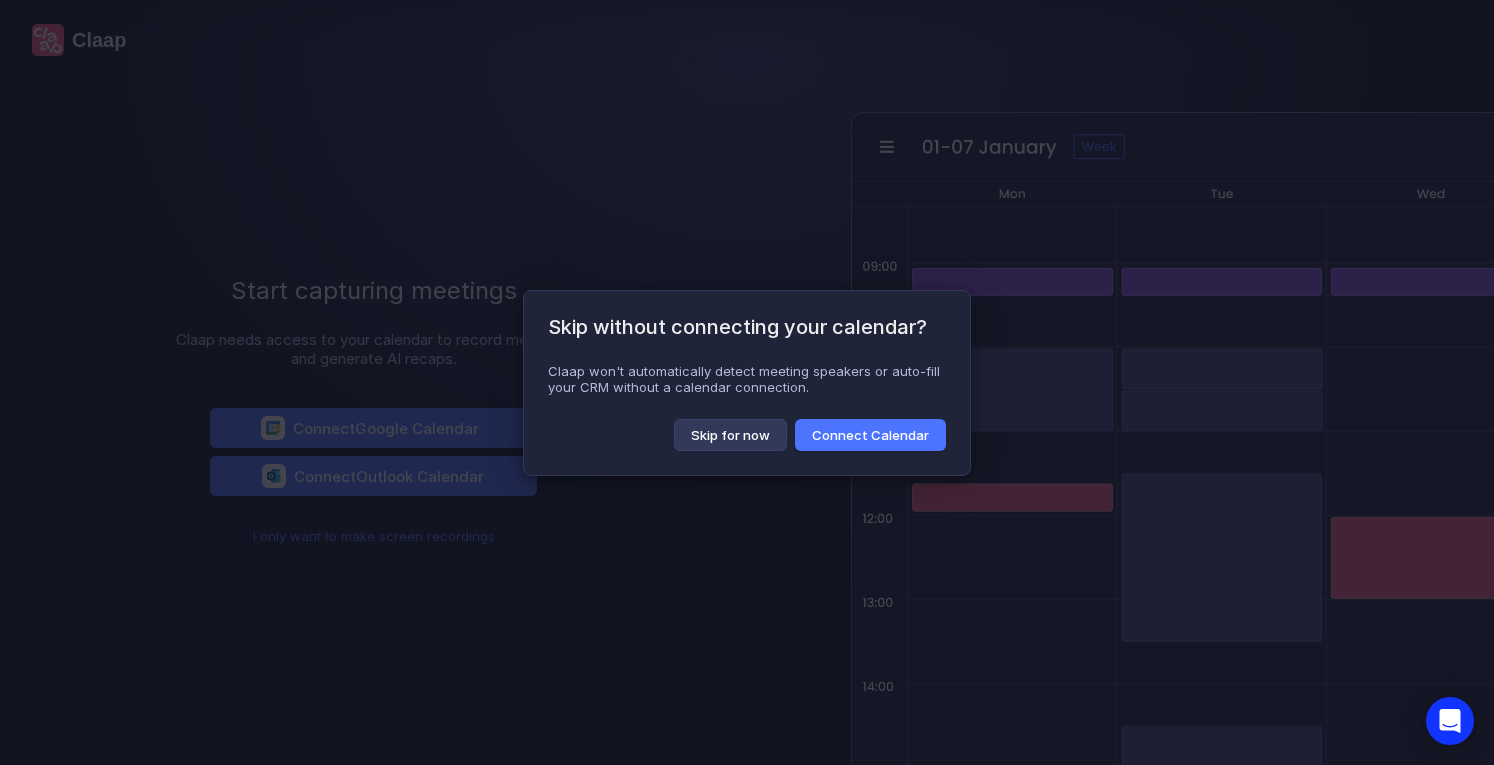 click on "Skip for now" at bounding box center [730, 435] 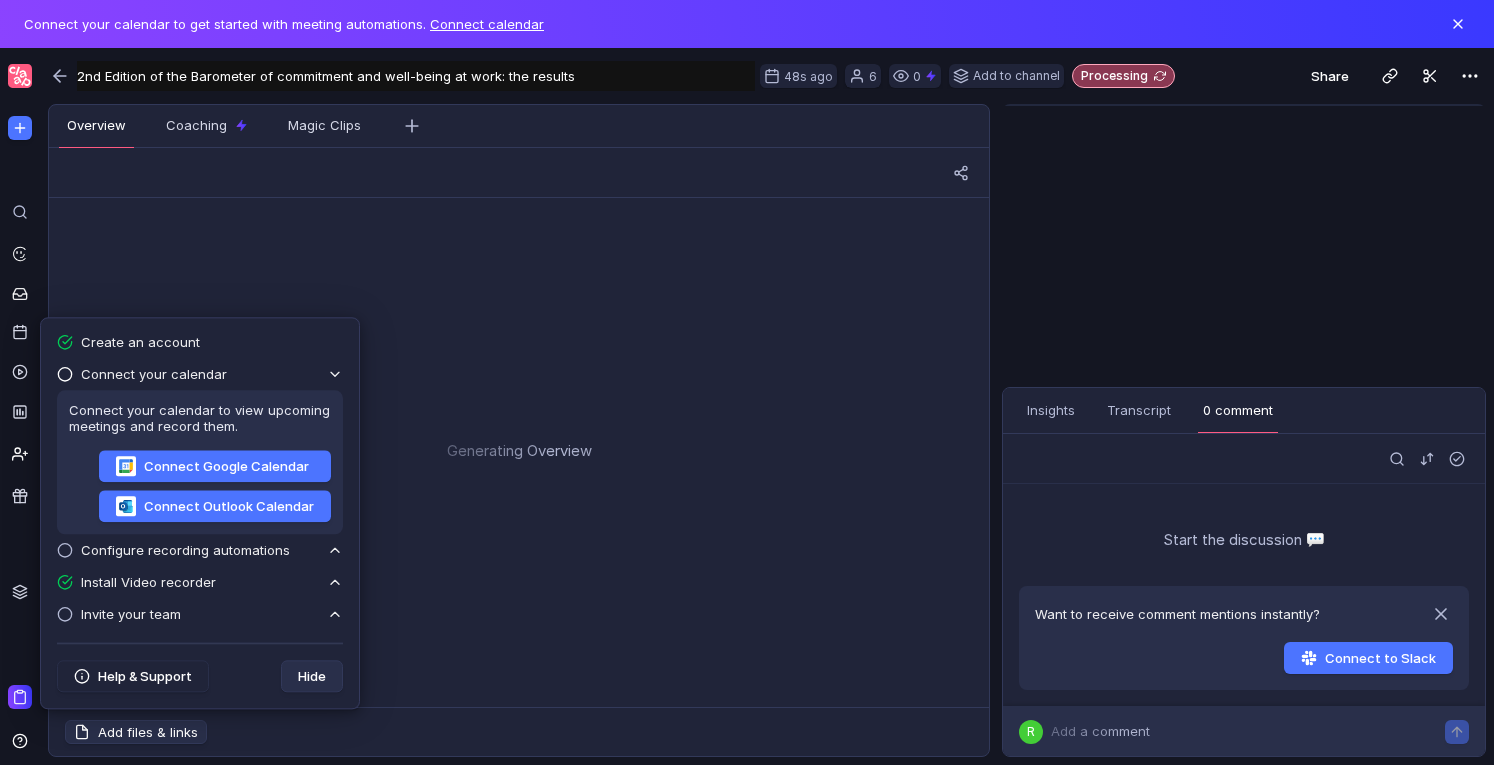scroll, scrollTop: 0, scrollLeft: 0, axis: both 